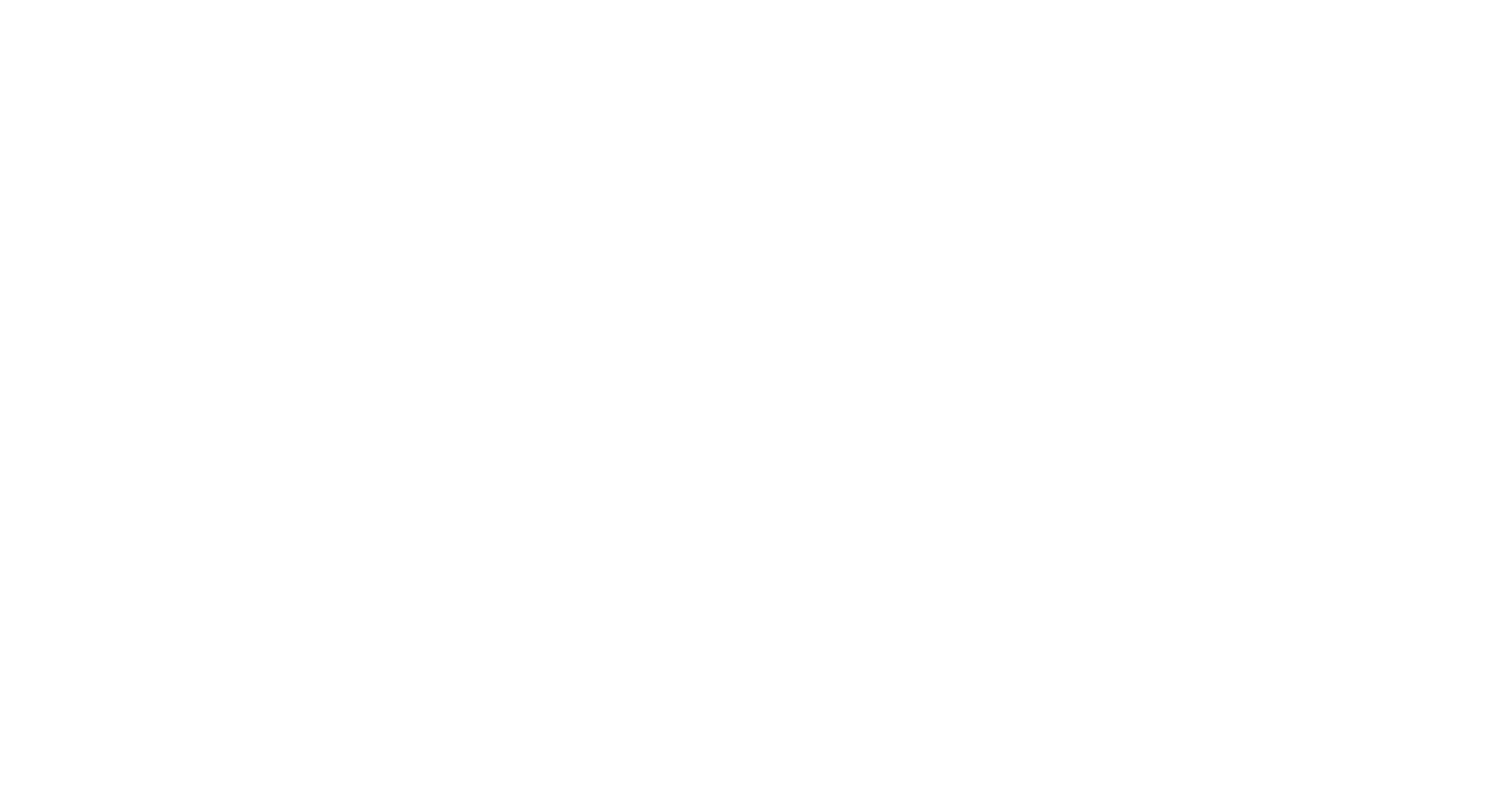 scroll, scrollTop: 0, scrollLeft: 0, axis: both 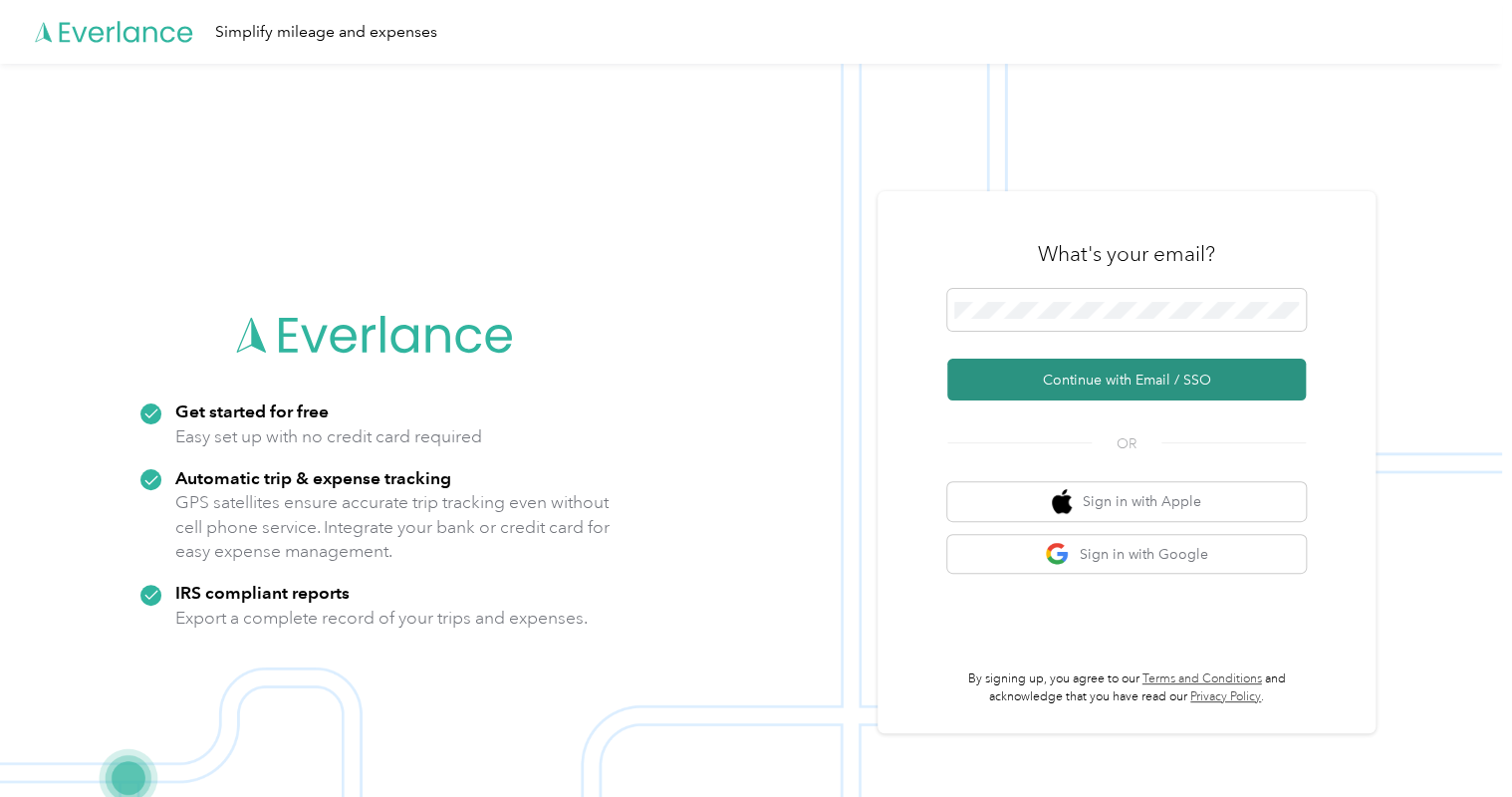click on "Continue with Email / SSO" at bounding box center (1127, 380) 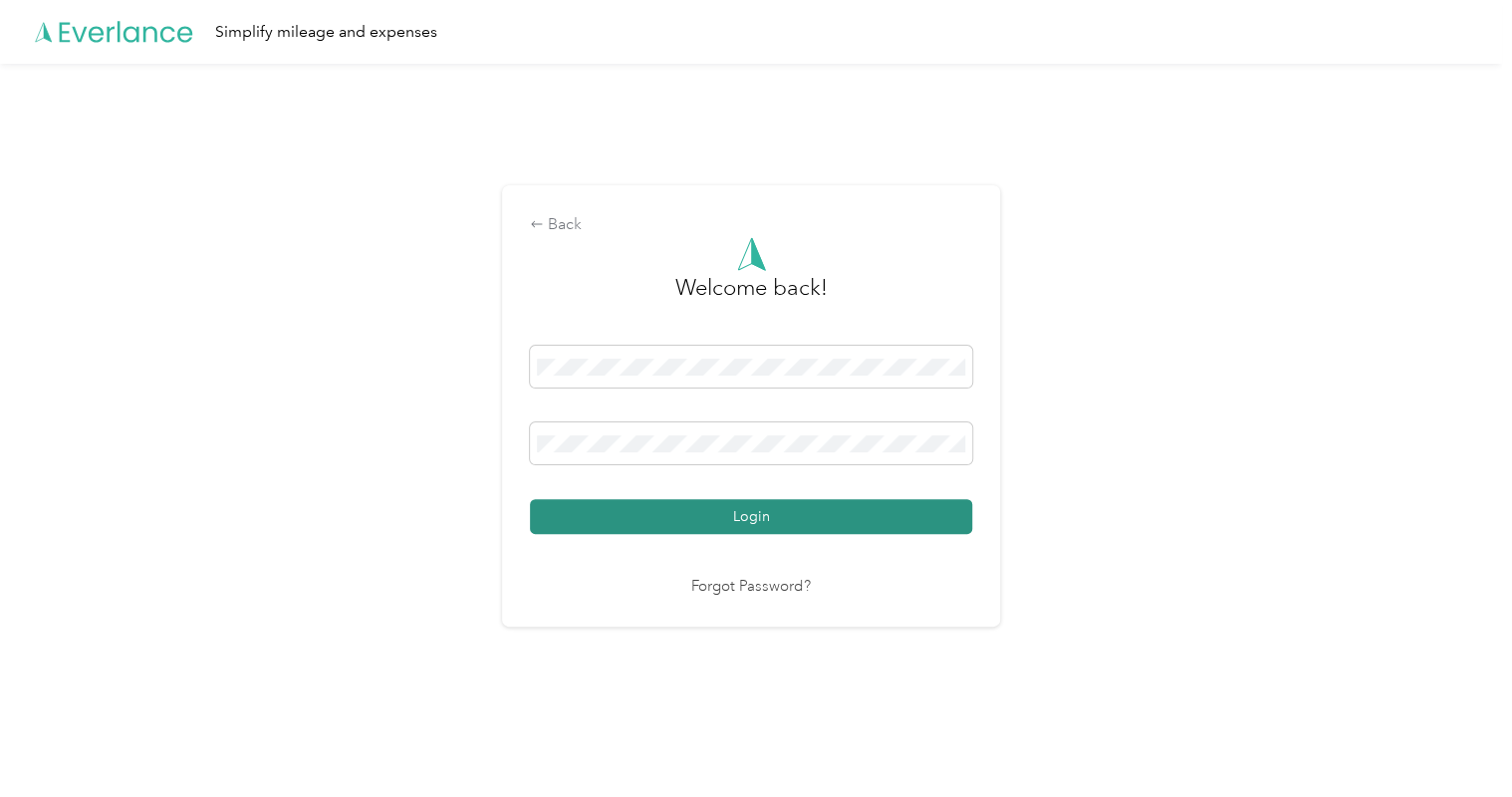click on "Login" at bounding box center (751, 516) 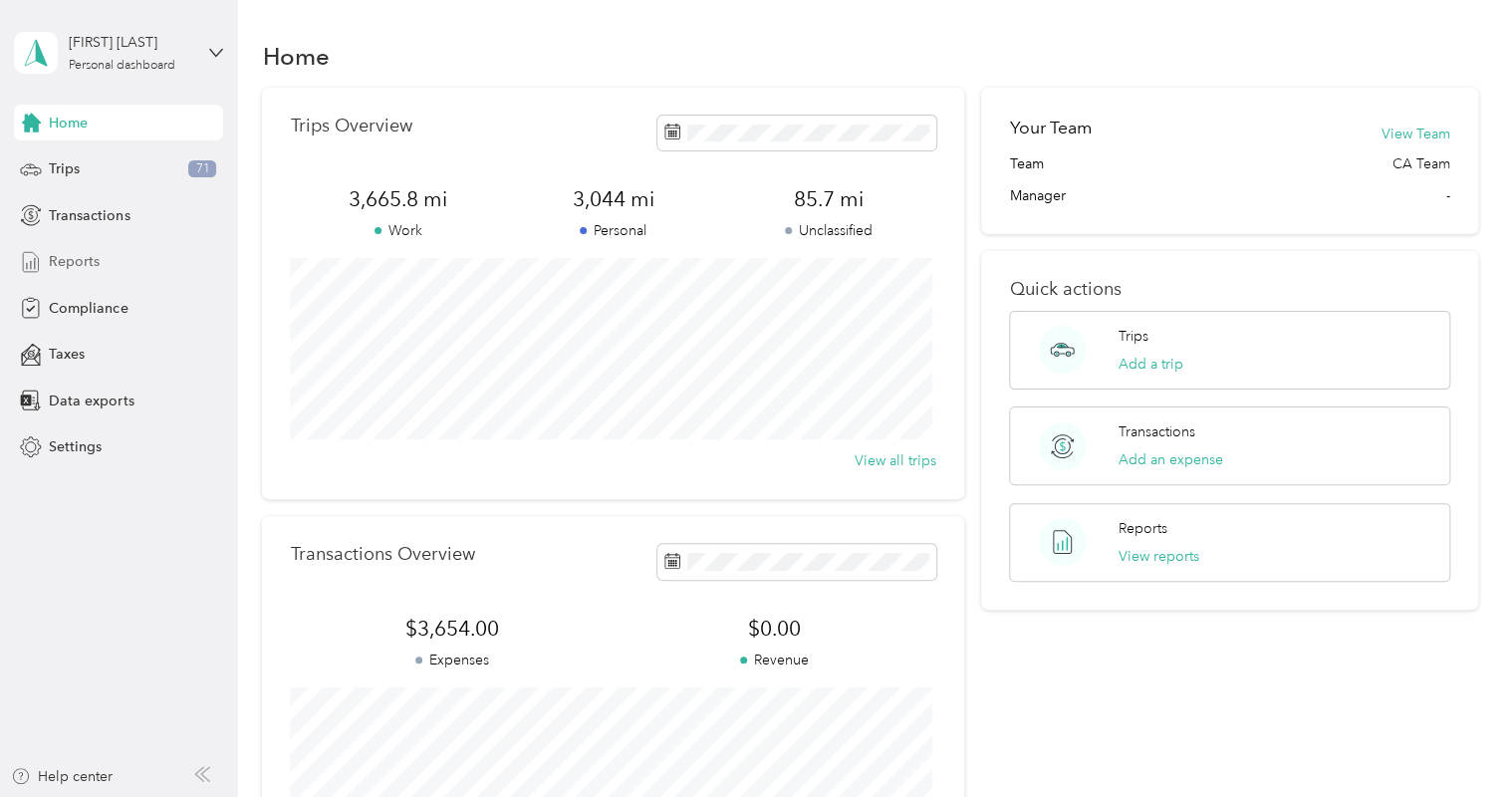 click on "Reports" at bounding box center (74, 261) 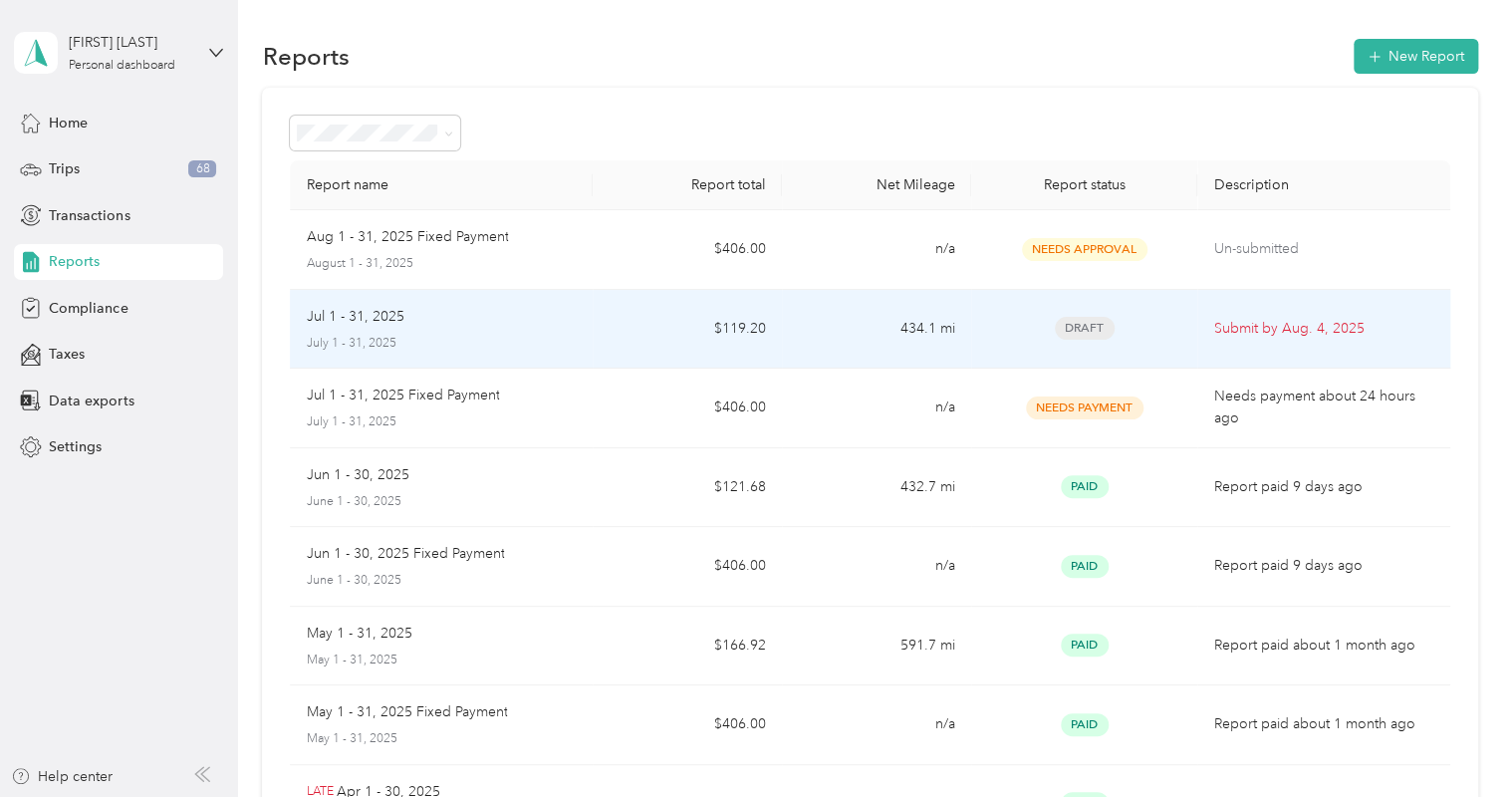 click on "Jul 1 - 31, 2025 July 1 - 31, 2025" at bounding box center [441, 330] 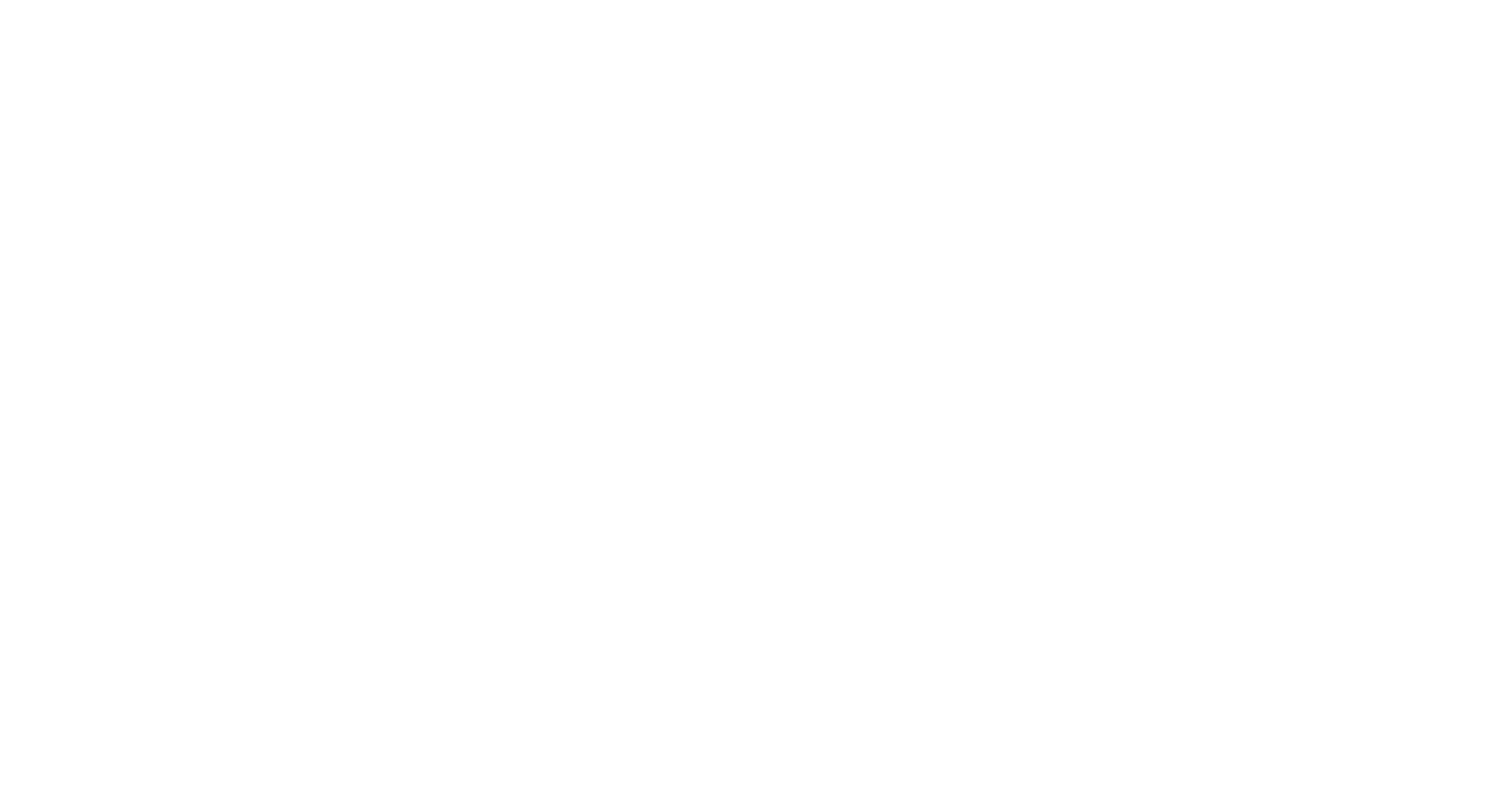 scroll, scrollTop: 0, scrollLeft: 0, axis: both 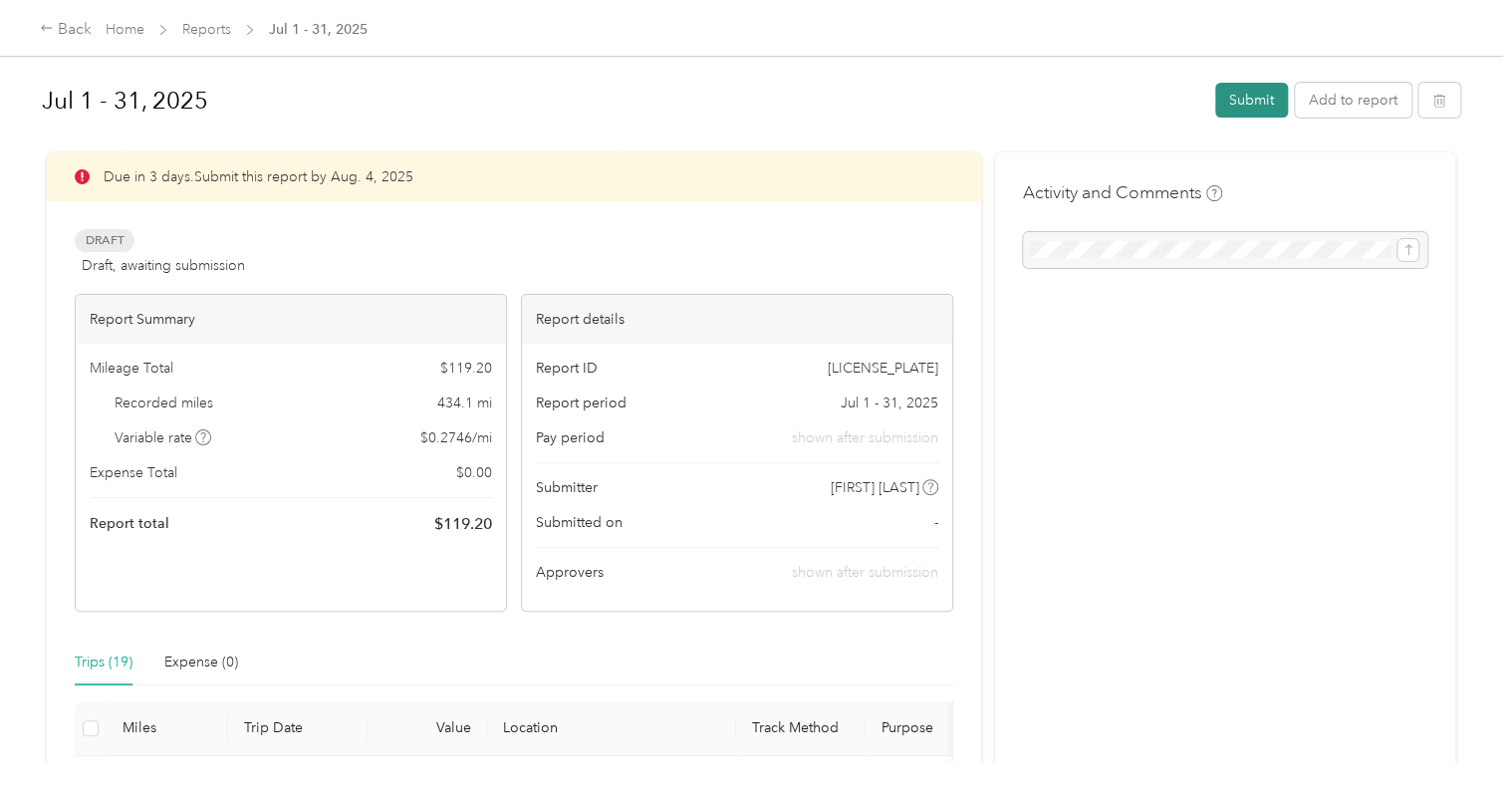click on "Submit" at bounding box center (1251, 100) 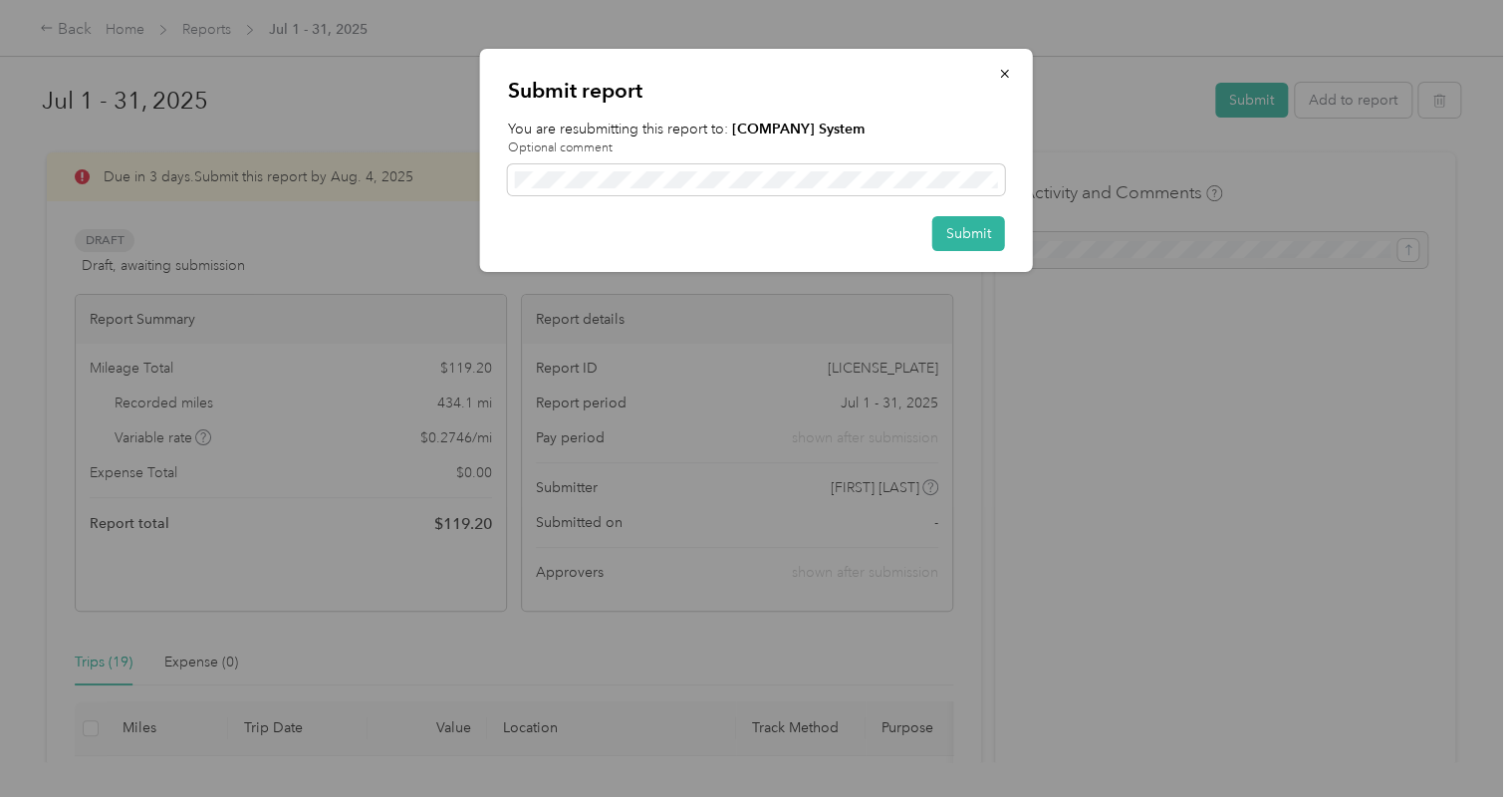 click on "Submit report You are resubmitting this report to:   [COMPANY] Optional comment   Submit" at bounding box center [756, 160] 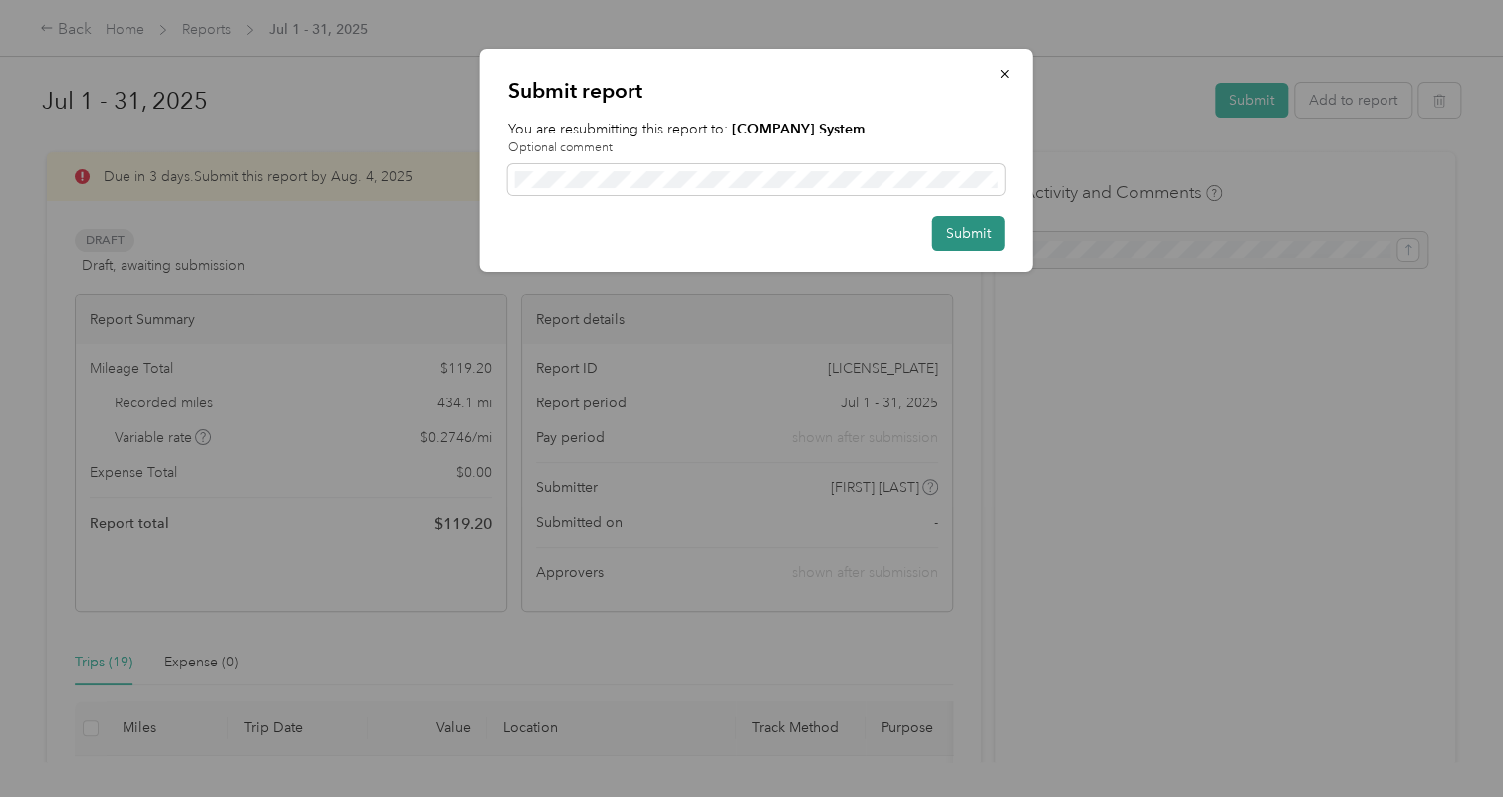 click on "Submit" at bounding box center [968, 233] 